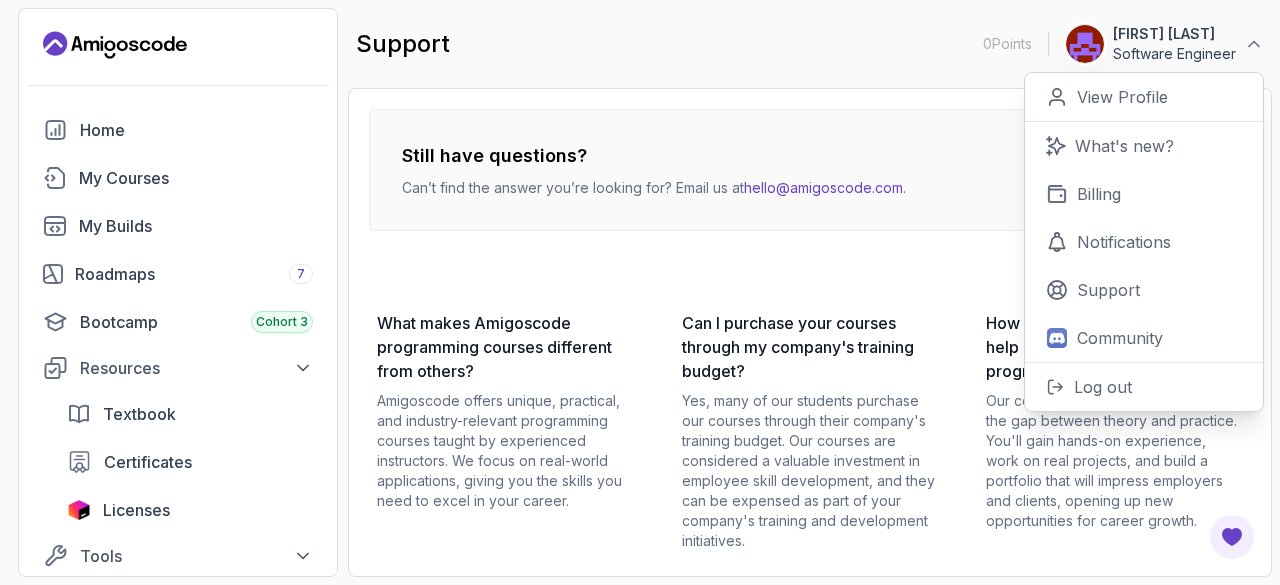 scroll, scrollTop: 0, scrollLeft: 0, axis: both 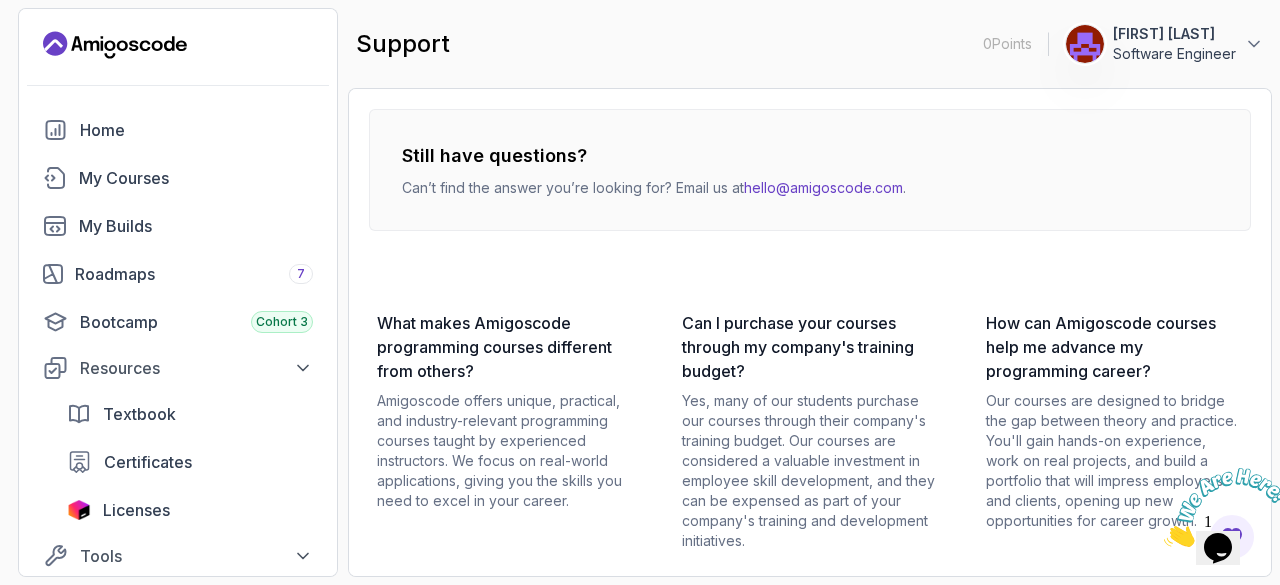 click 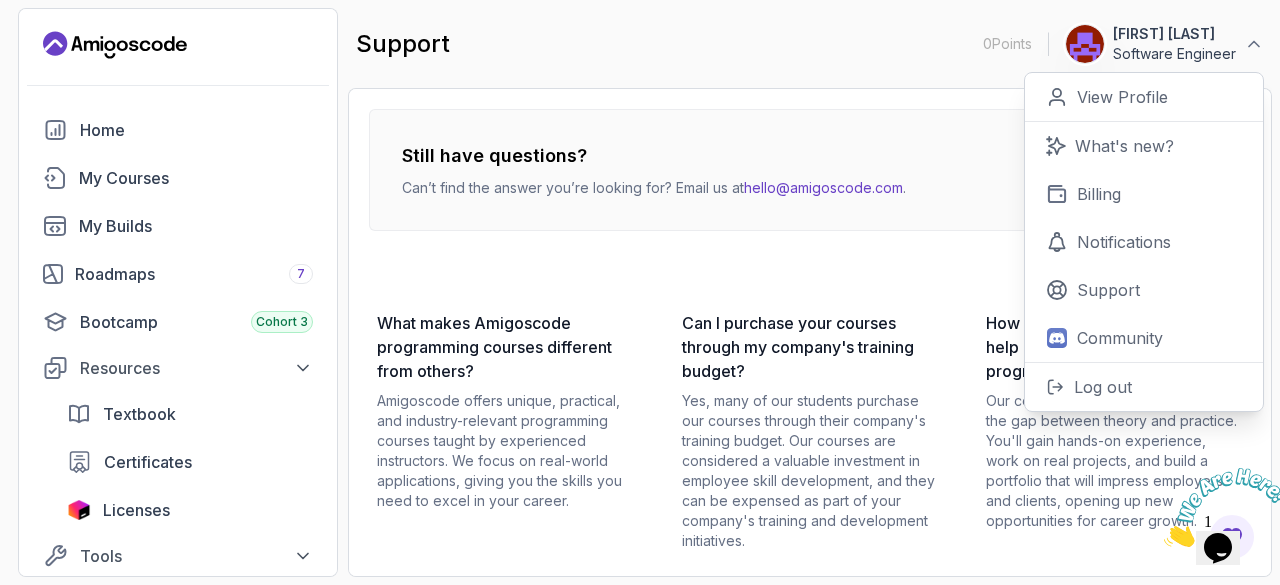 click on "View Profile" at bounding box center (1144, 97) 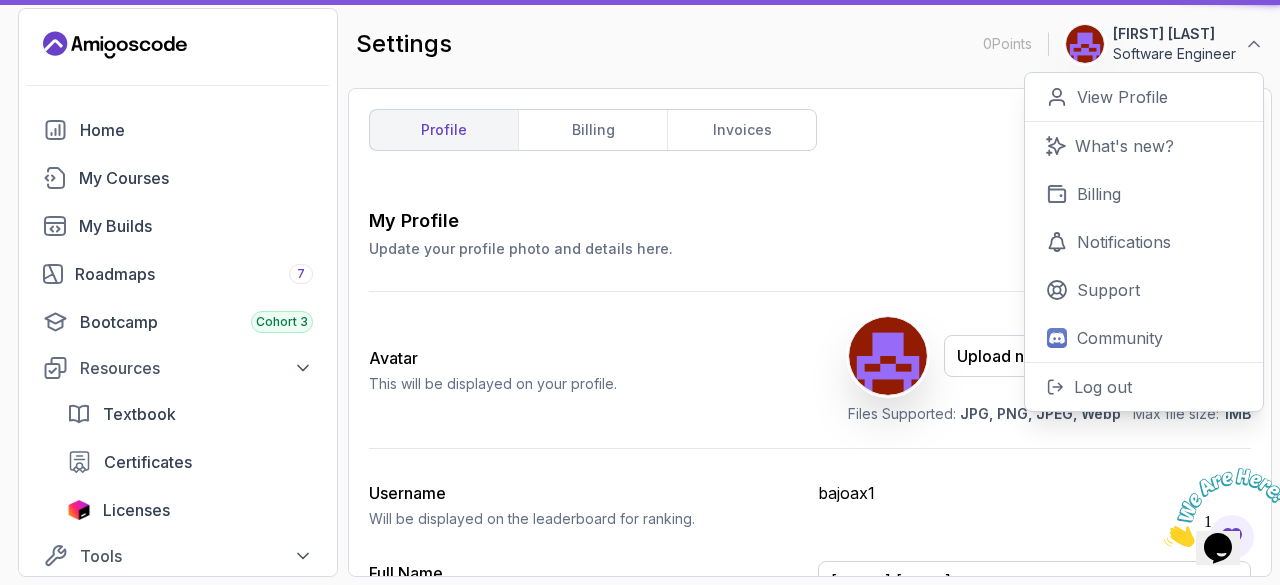 type on "Software Engineer" 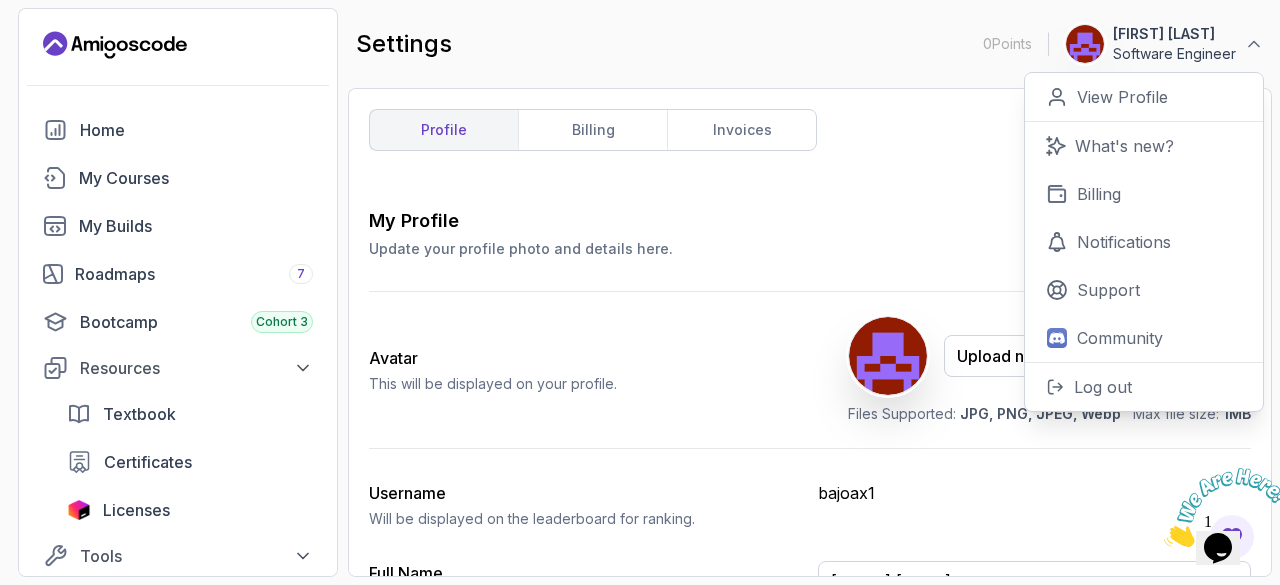 click 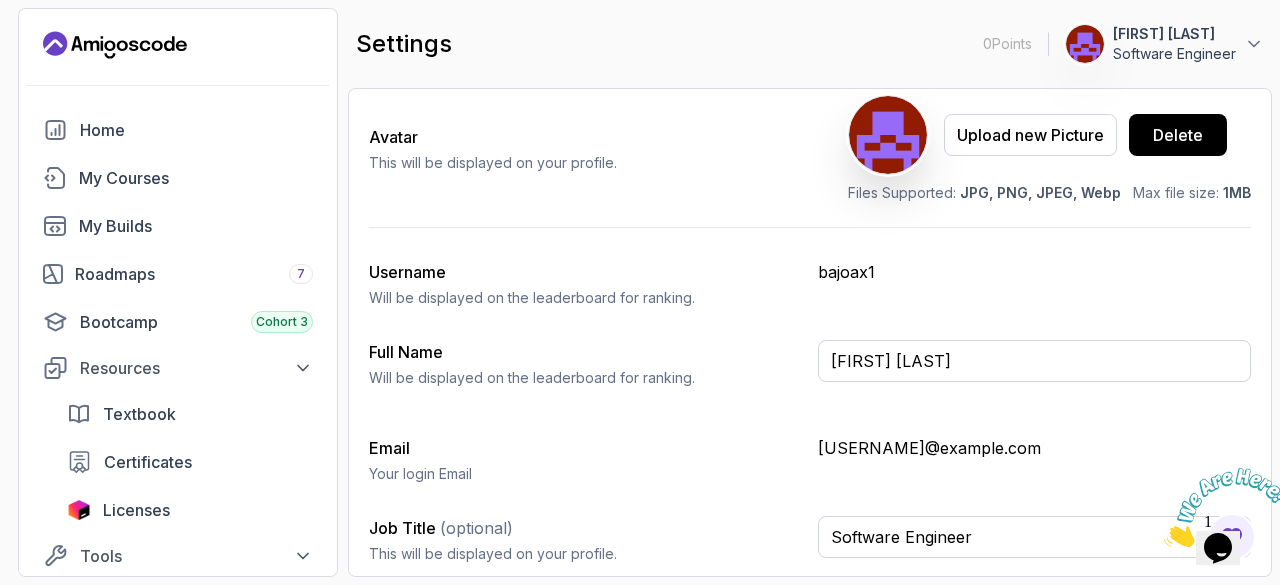 scroll, scrollTop: 0, scrollLeft: 0, axis: both 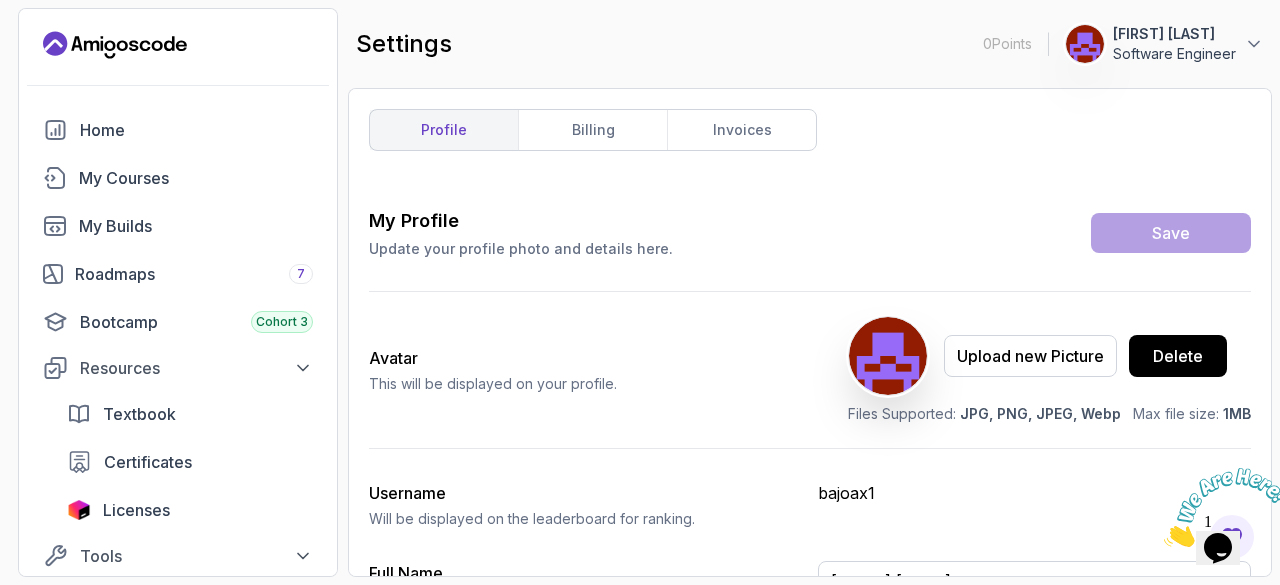 click on "billing" at bounding box center [592, 130] 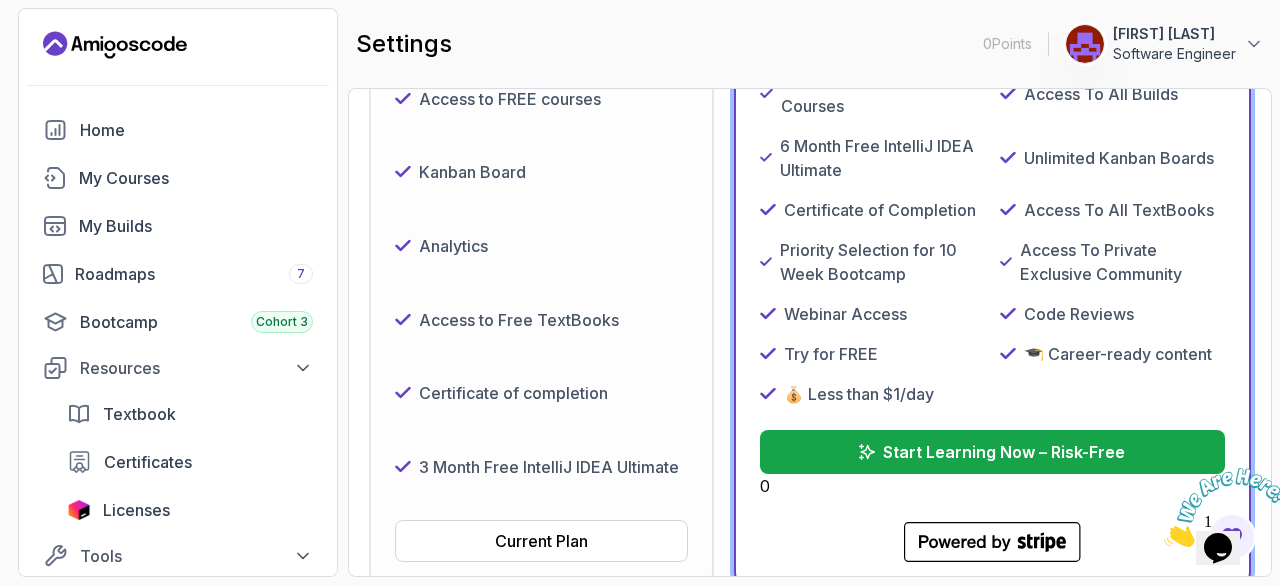 scroll, scrollTop: 0, scrollLeft: 0, axis: both 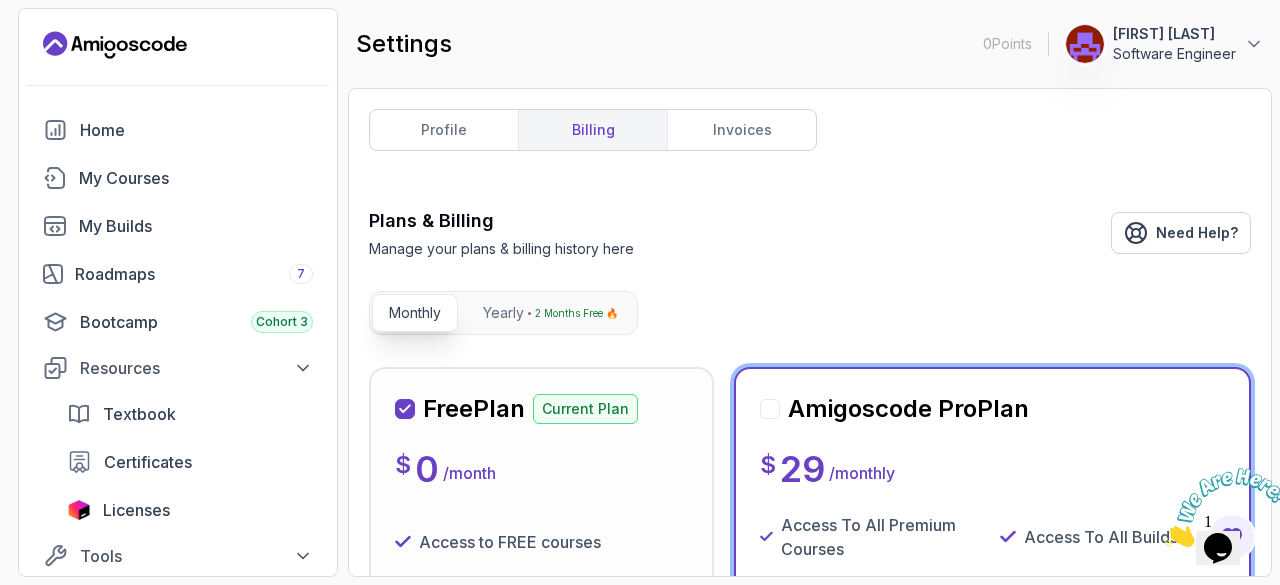 click on "invoices" at bounding box center (741, 130) 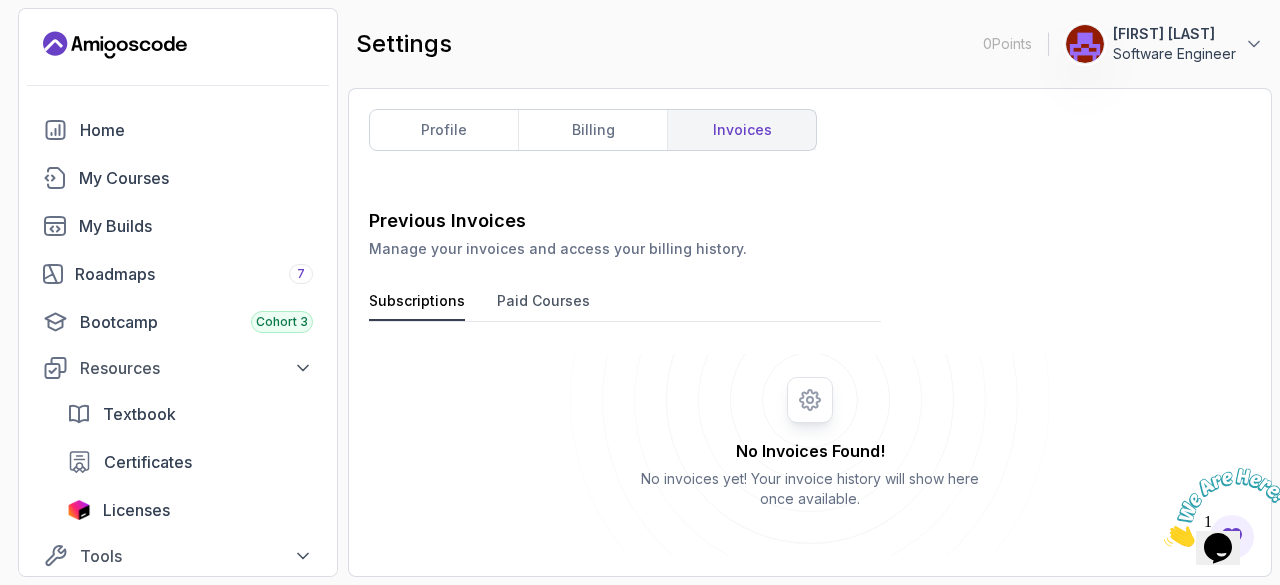 click on "Paid Courses" at bounding box center (543, 306) 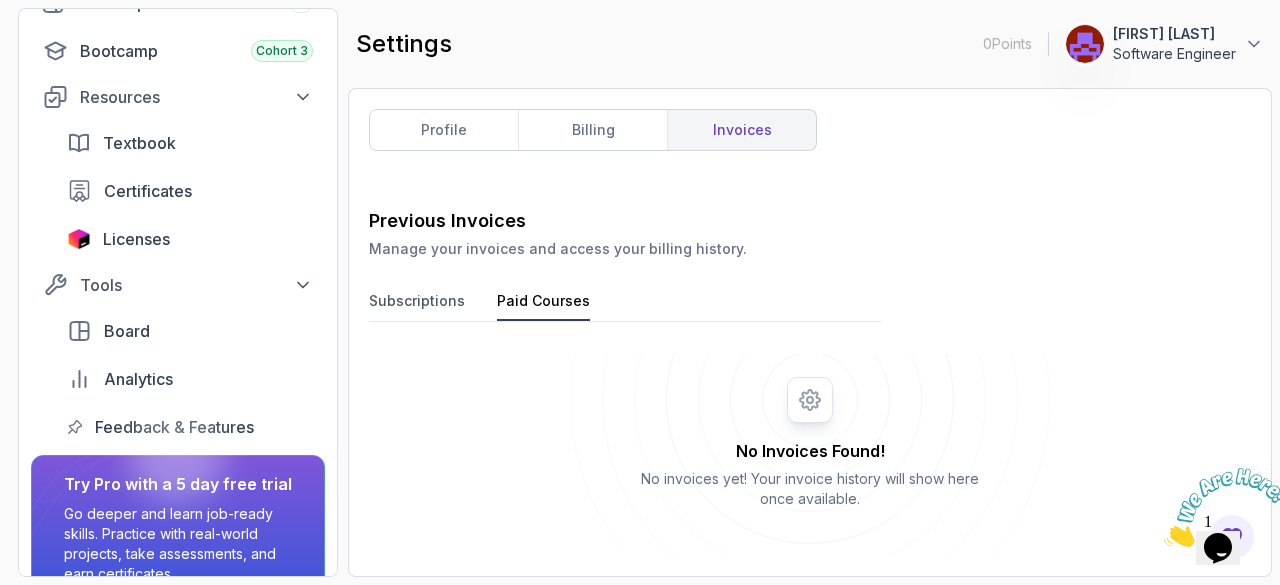 scroll, scrollTop: 287, scrollLeft: 0, axis: vertical 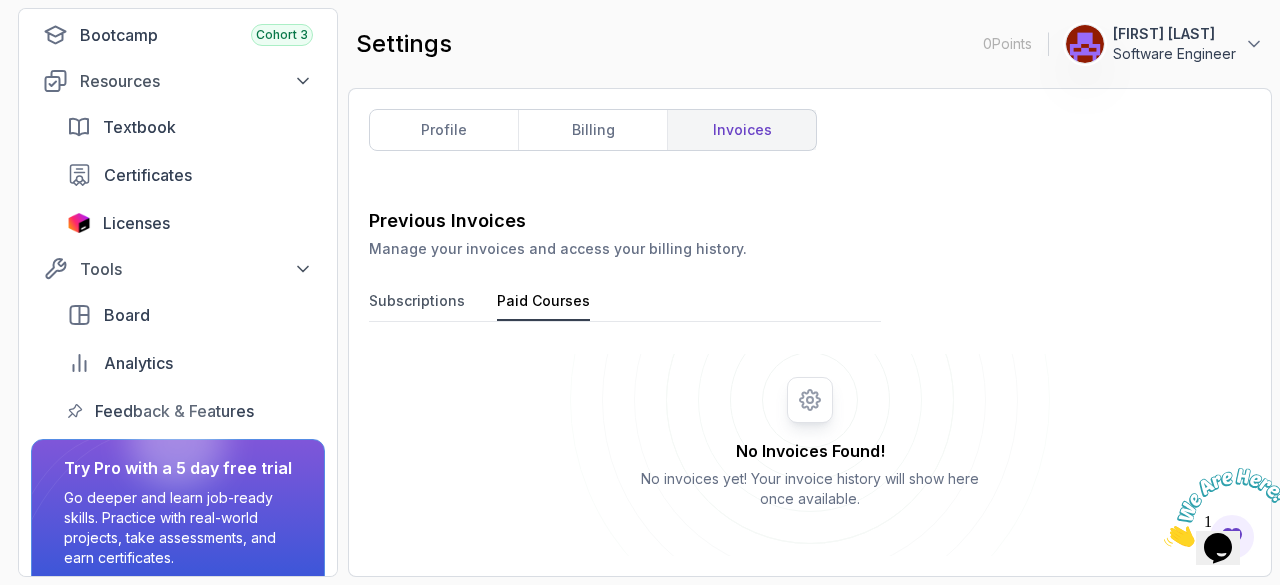 click on "Board" at bounding box center (208, 315) 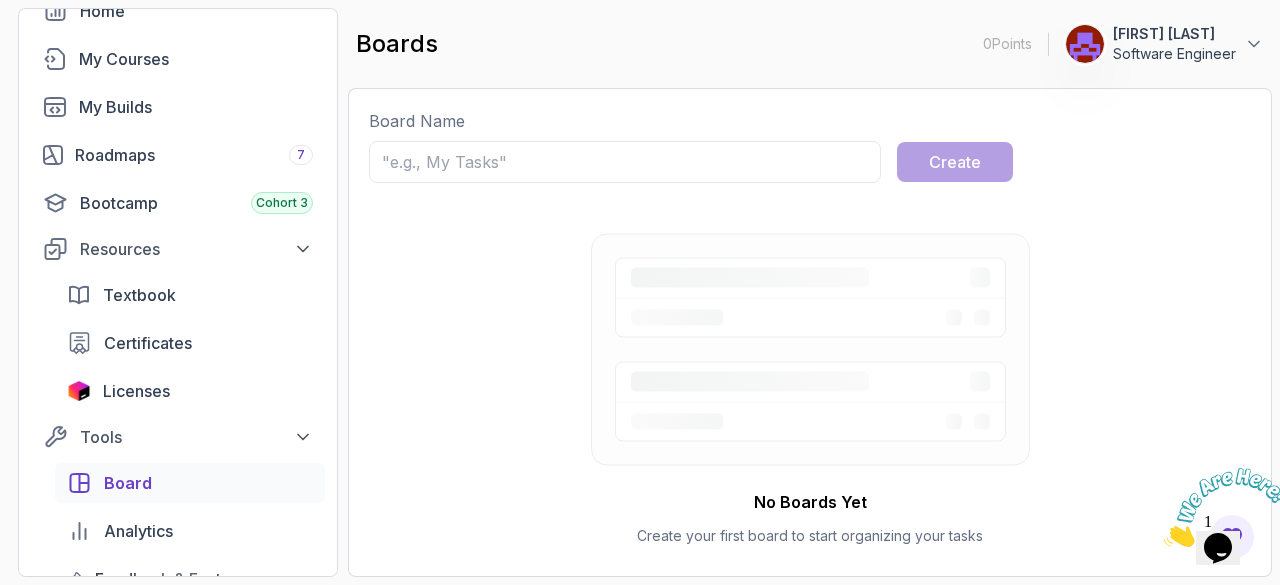 scroll, scrollTop: 115, scrollLeft: 0, axis: vertical 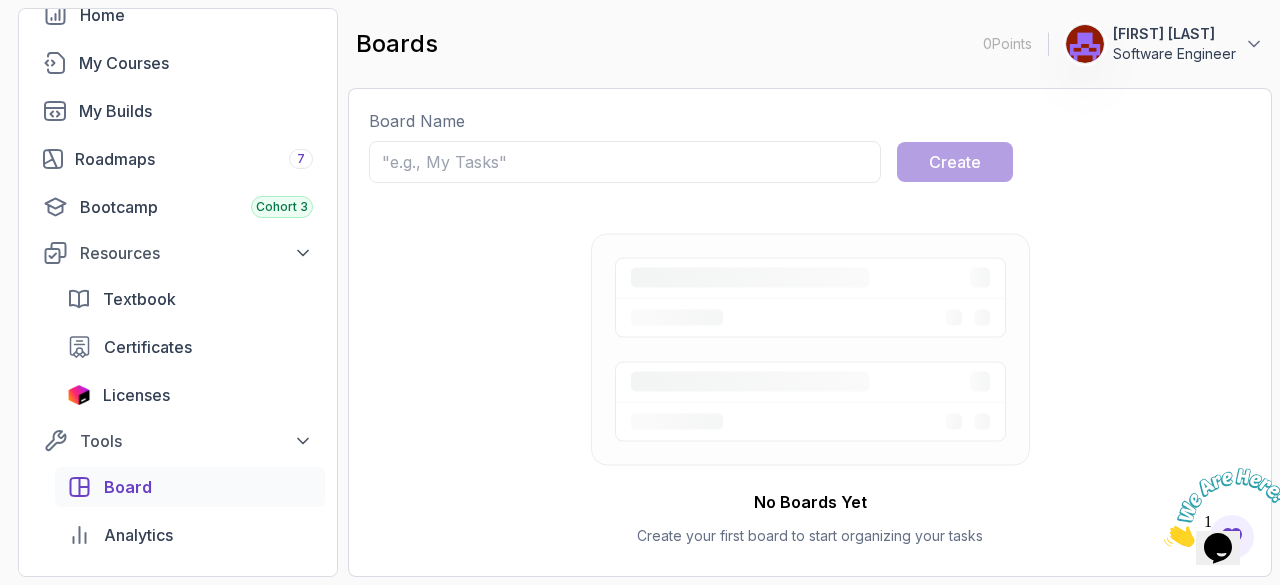 click on "Certificates" at bounding box center [208, 347] 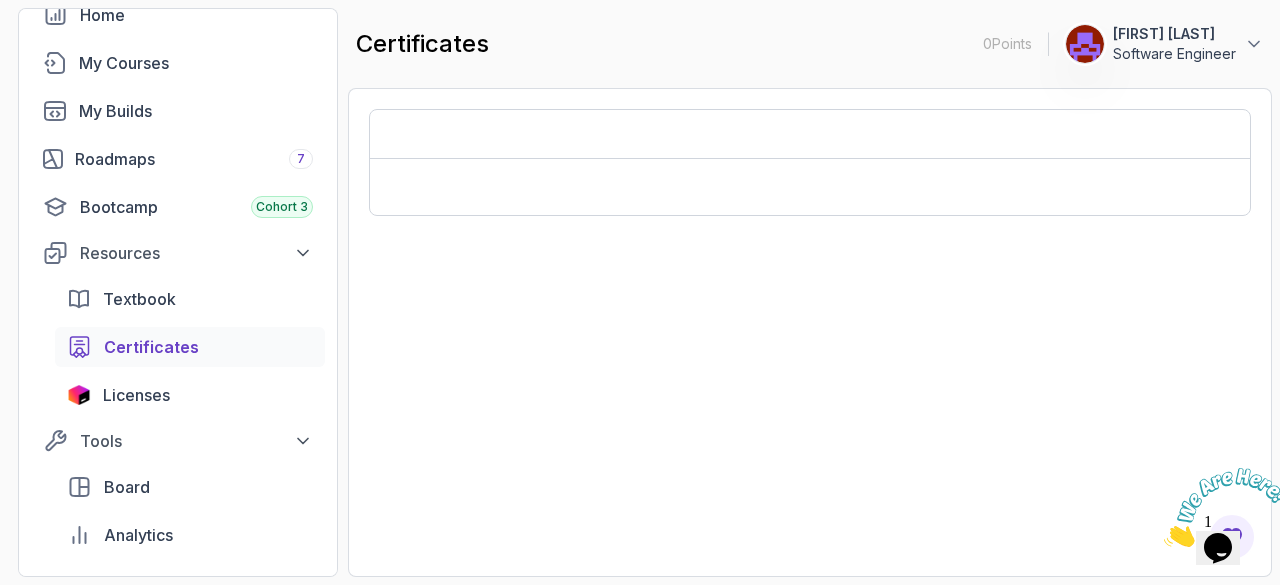 click on "Textbook" at bounding box center [208, 299] 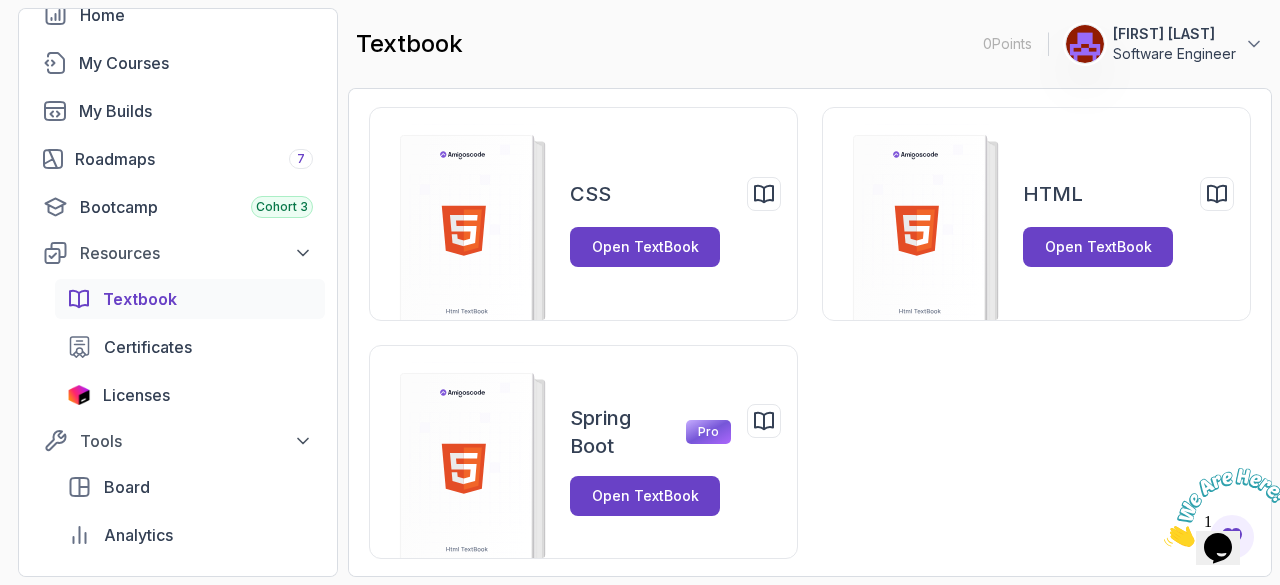scroll, scrollTop: 0, scrollLeft: 0, axis: both 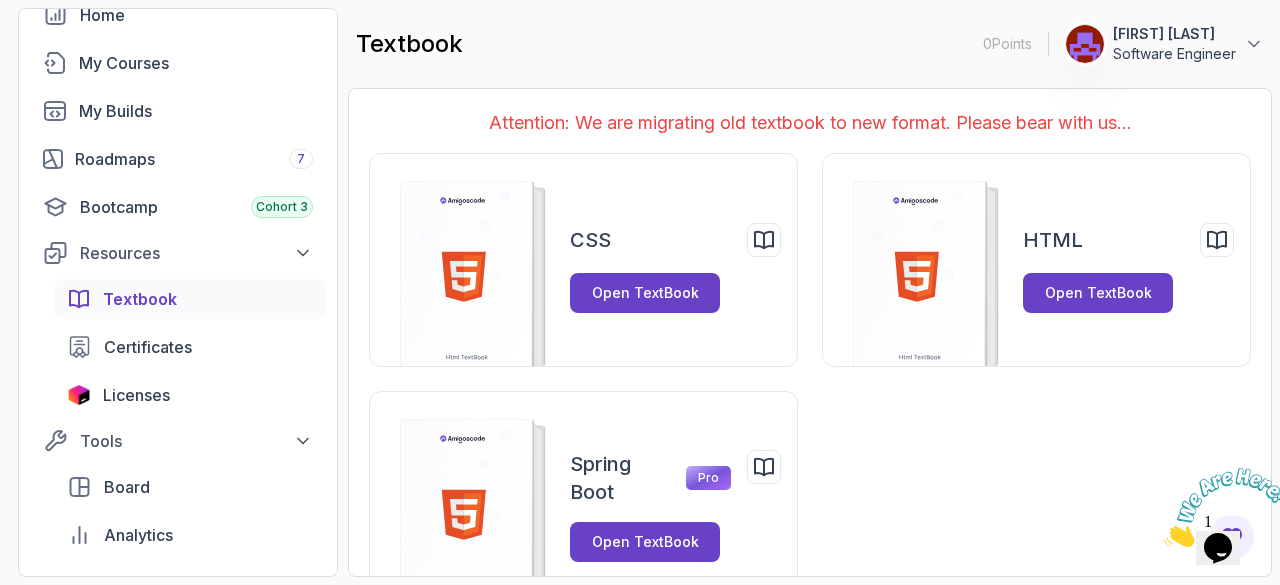click on "Bootcamp Cohort 3" at bounding box center (178, 207) 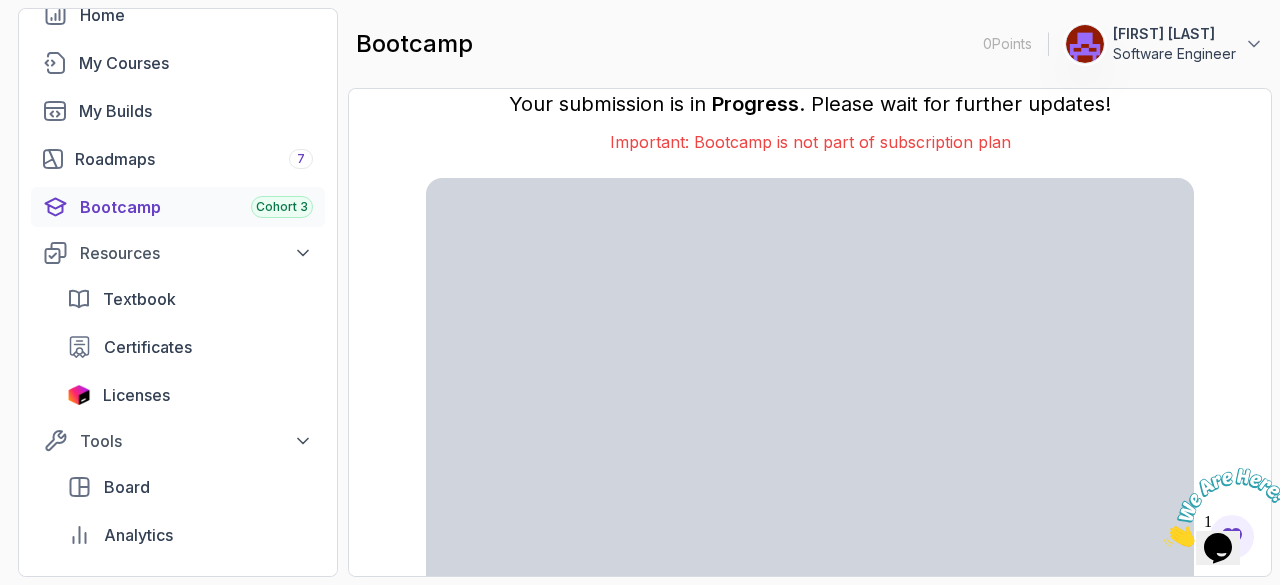 scroll, scrollTop: 98, scrollLeft: 0, axis: vertical 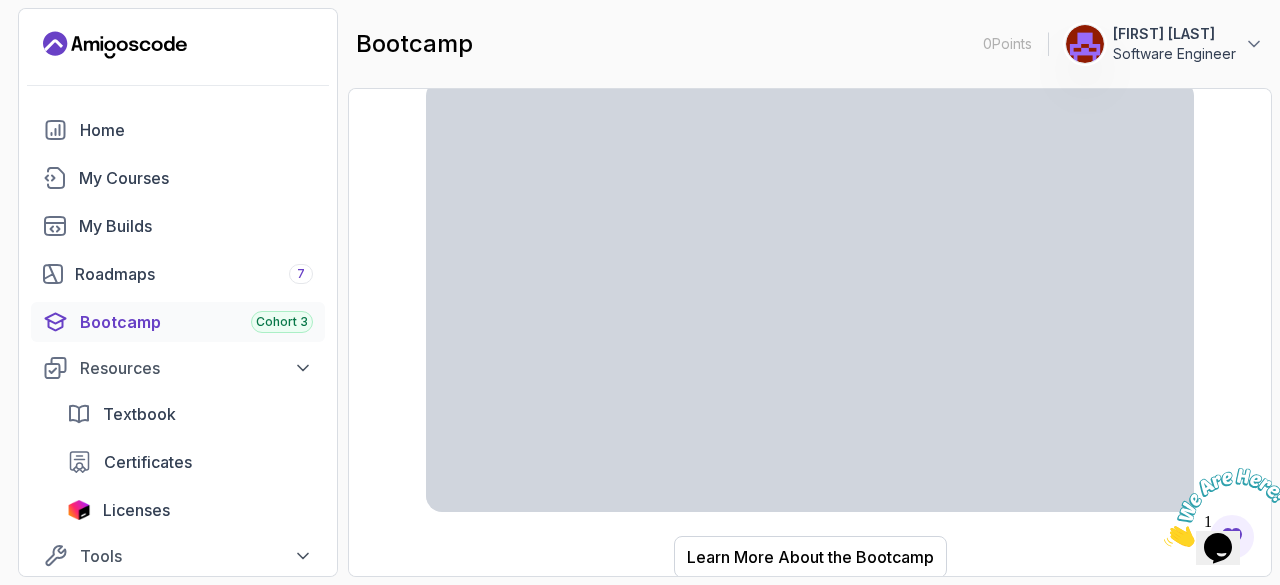 click on "Roadmaps 7" at bounding box center [194, 274] 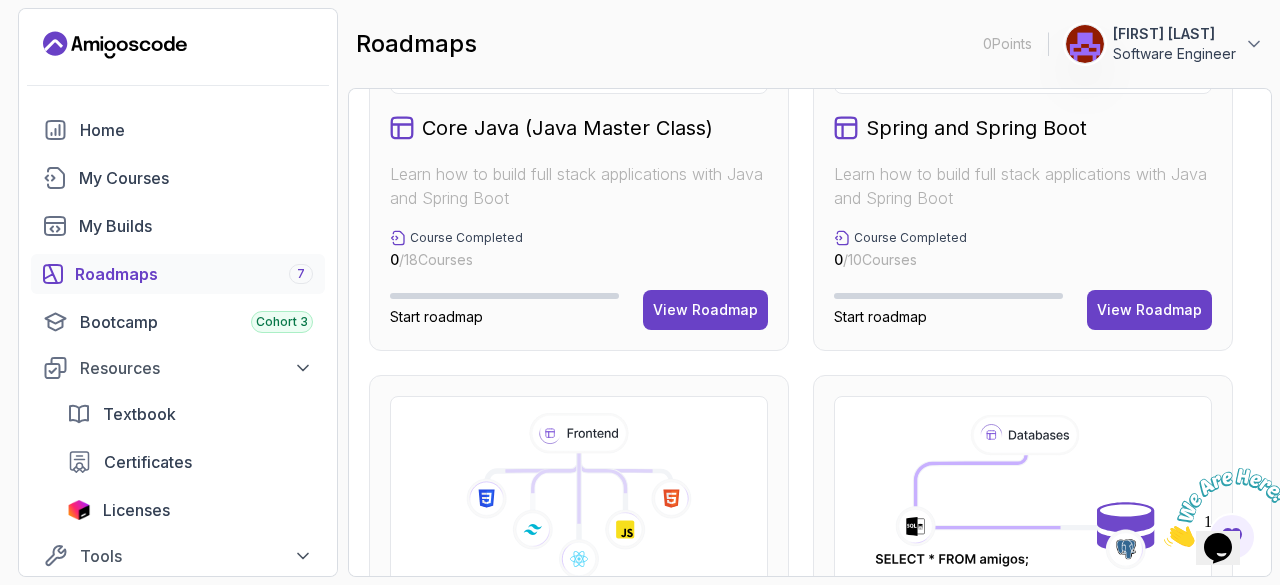 scroll, scrollTop: 732, scrollLeft: 0, axis: vertical 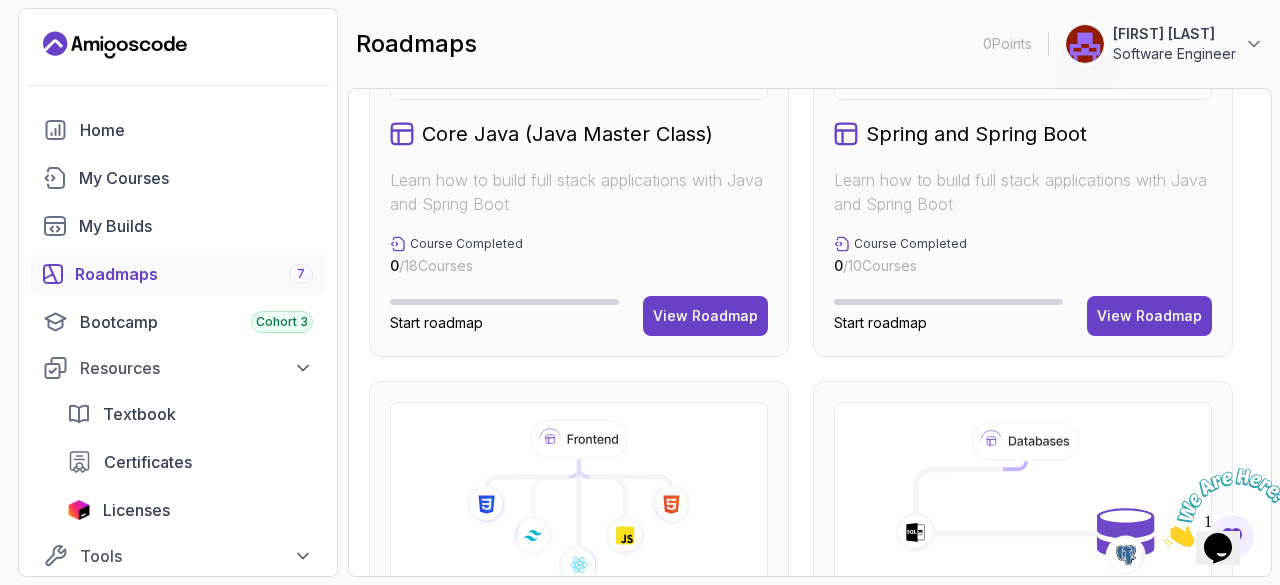 click on "View Roadmap" at bounding box center [705, 316] 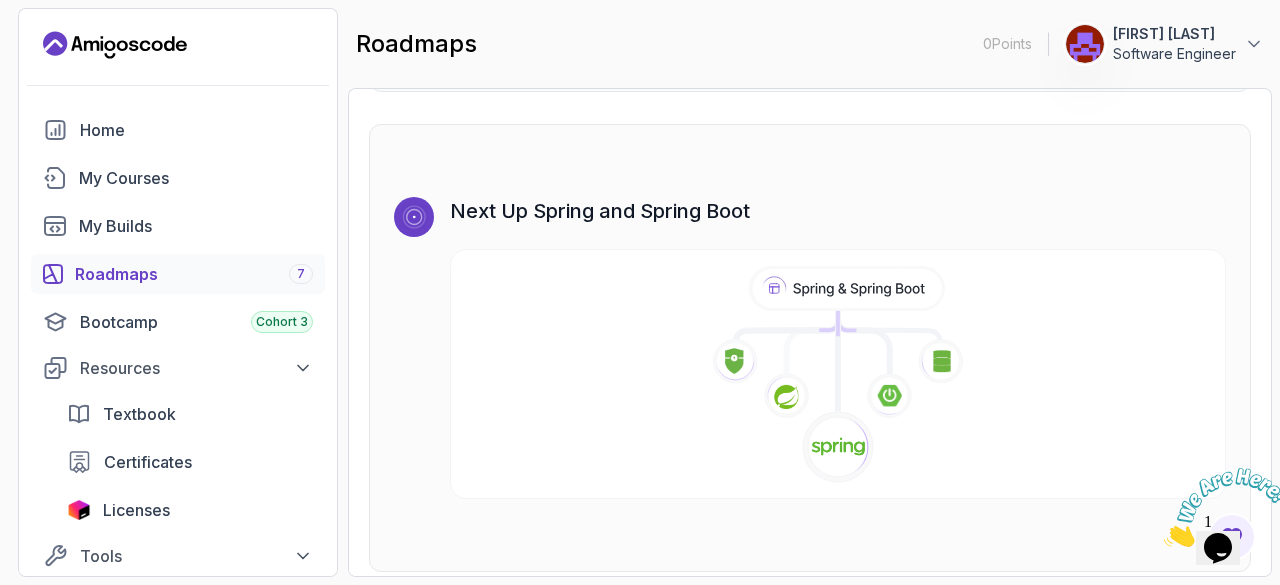 scroll, scrollTop: 12138, scrollLeft: 0, axis: vertical 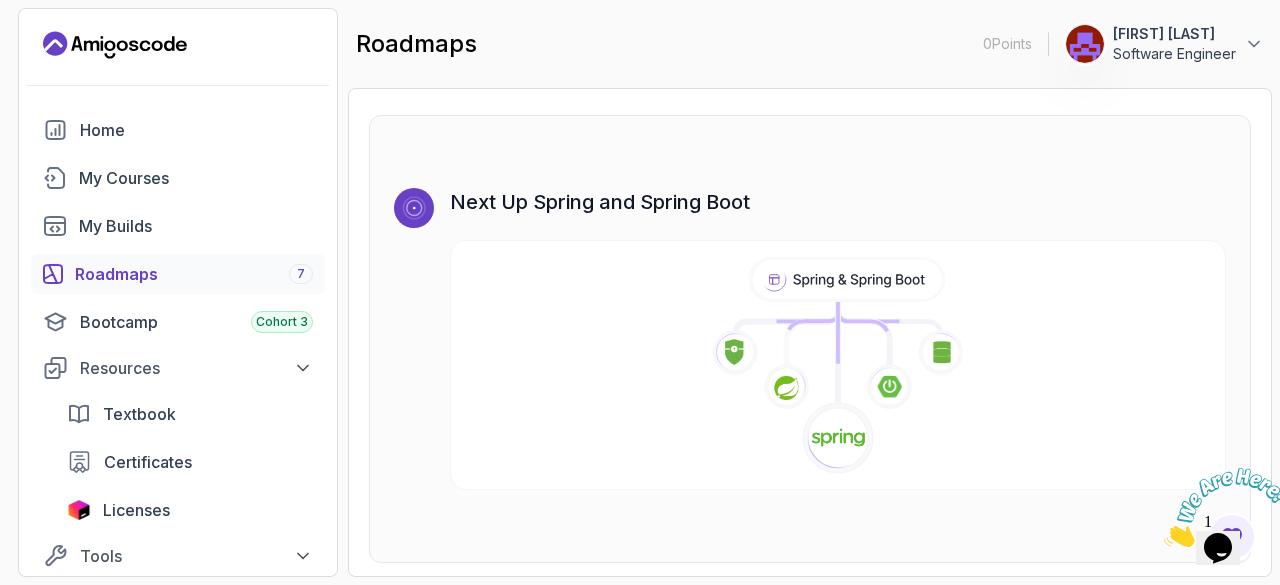 click on "Roadmaps 7" at bounding box center (194, 274) 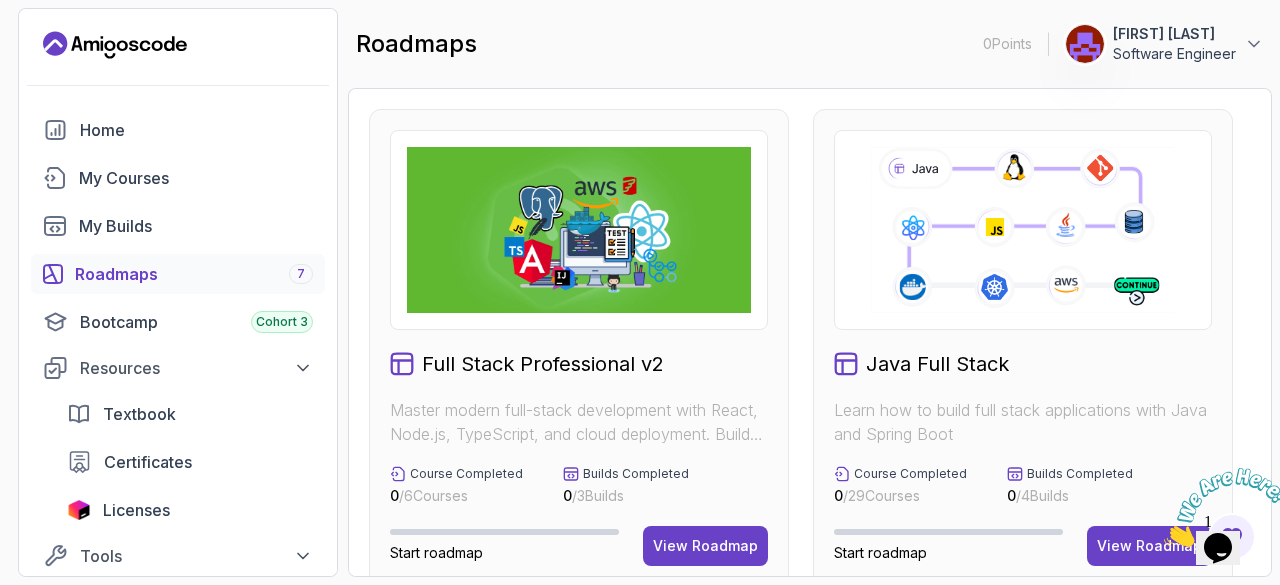 scroll, scrollTop: 292, scrollLeft: 0, axis: vertical 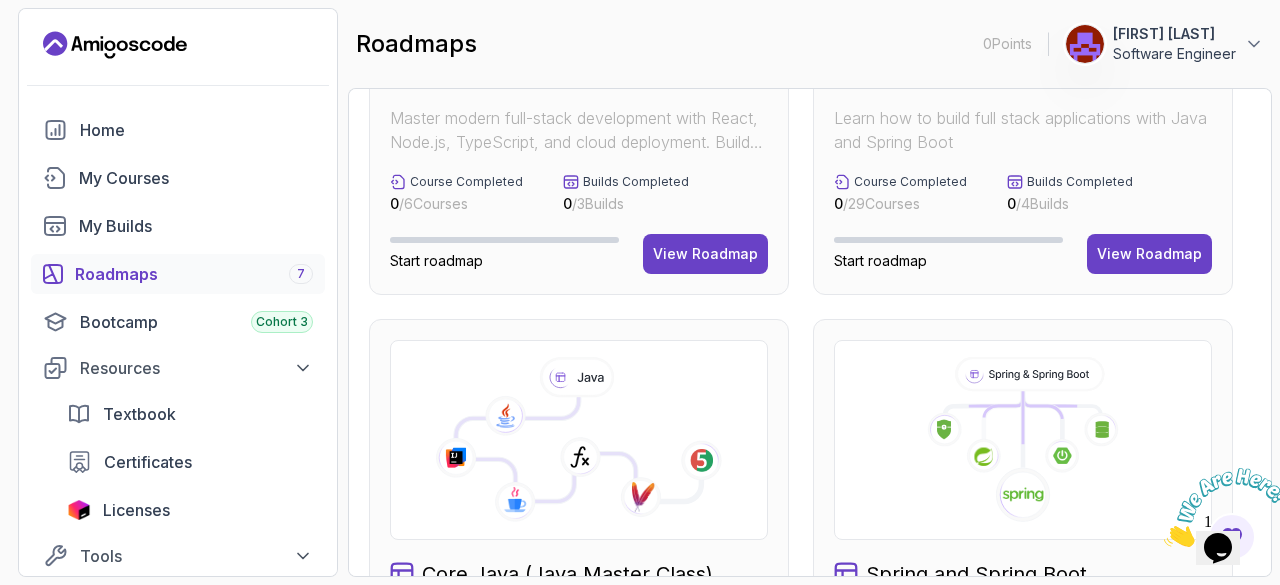 click on "View Roadmap" at bounding box center (1149, 254) 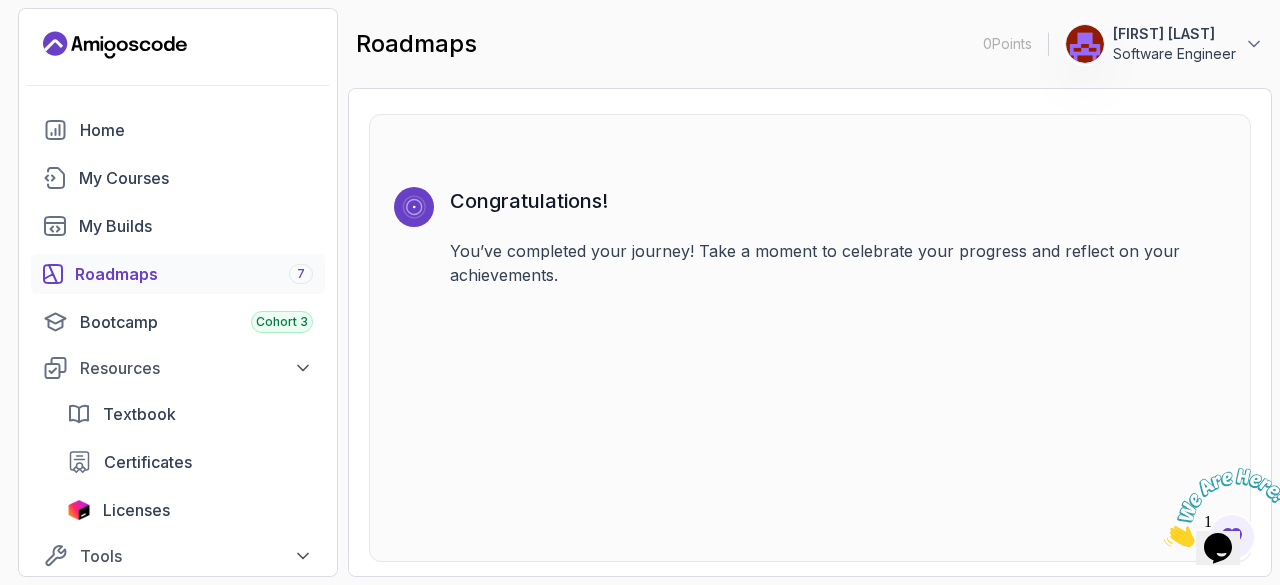 scroll, scrollTop: 14074, scrollLeft: 0, axis: vertical 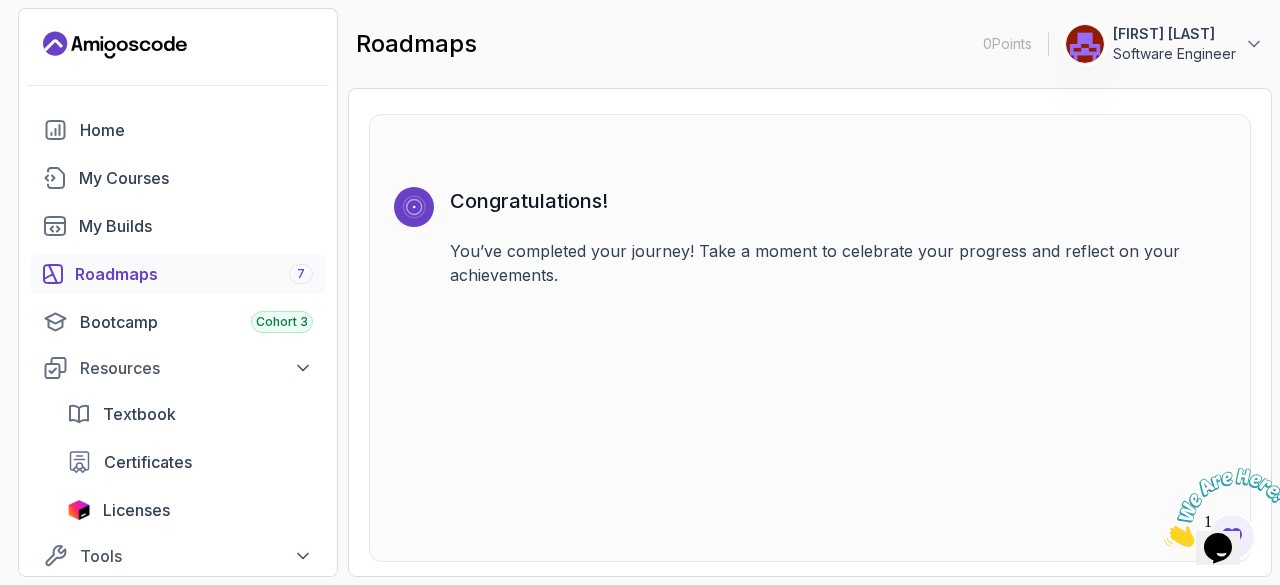 click on "My Builds" at bounding box center [196, 226] 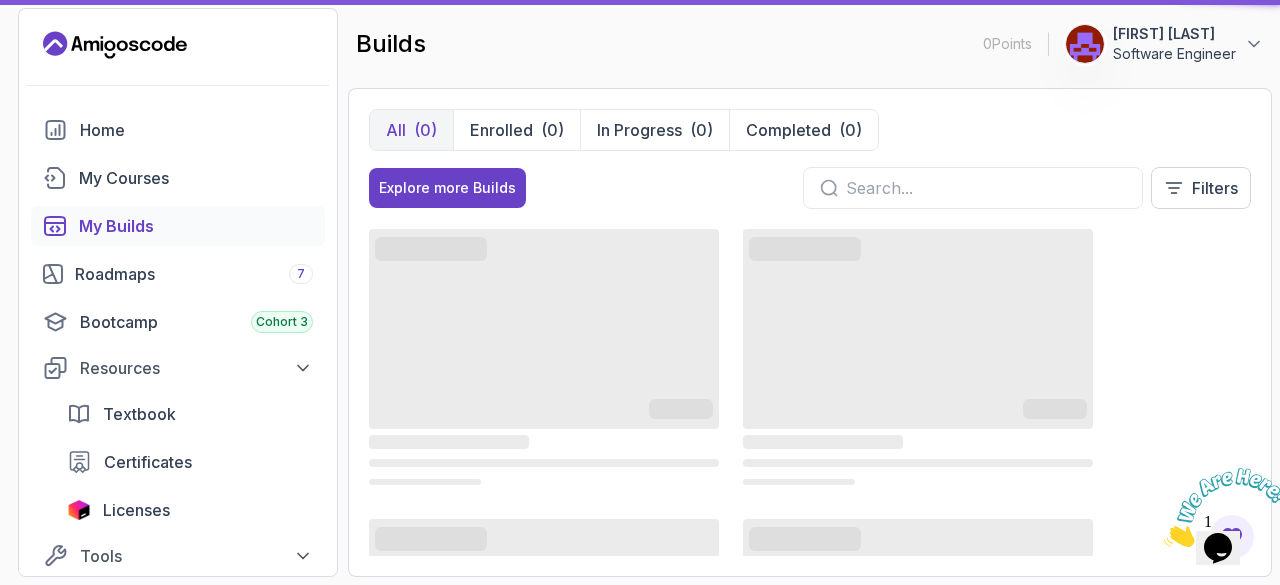 scroll, scrollTop: 0, scrollLeft: 0, axis: both 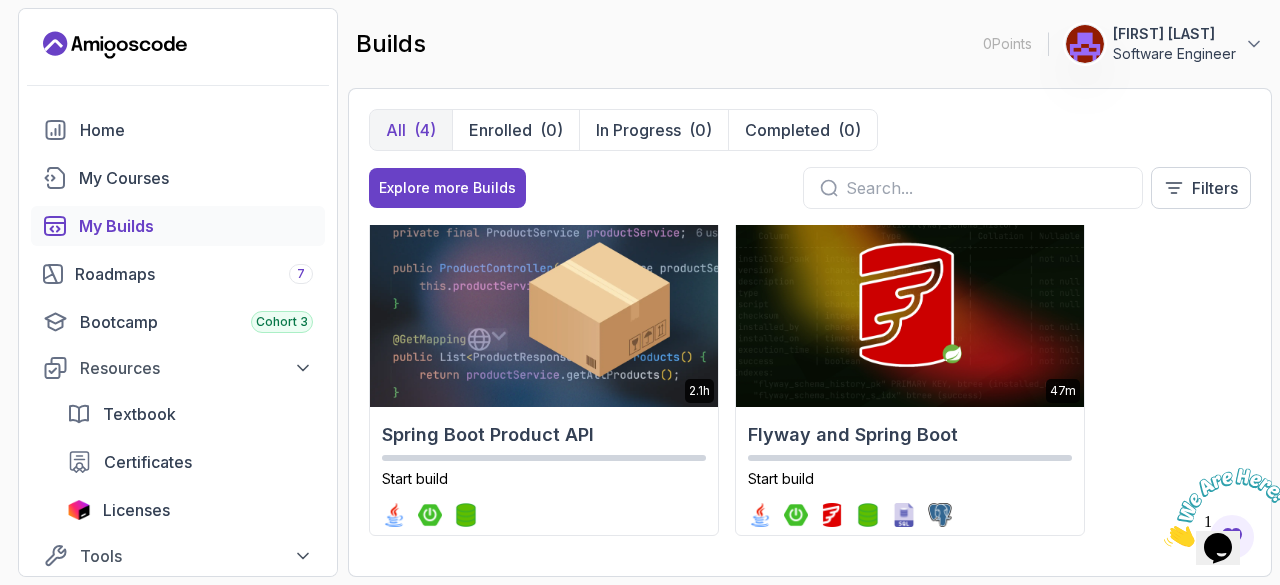 click on "My Courses" at bounding box center (196, 178) 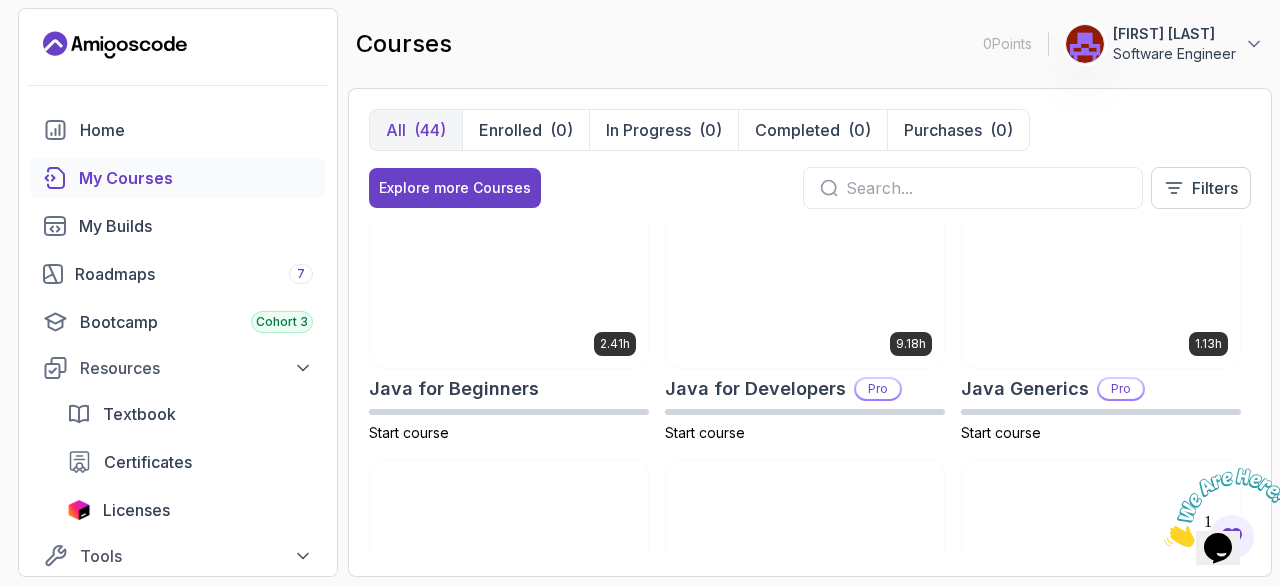 scroll, scrollTop: 1255, scrollLeft: 0, axis: vertical 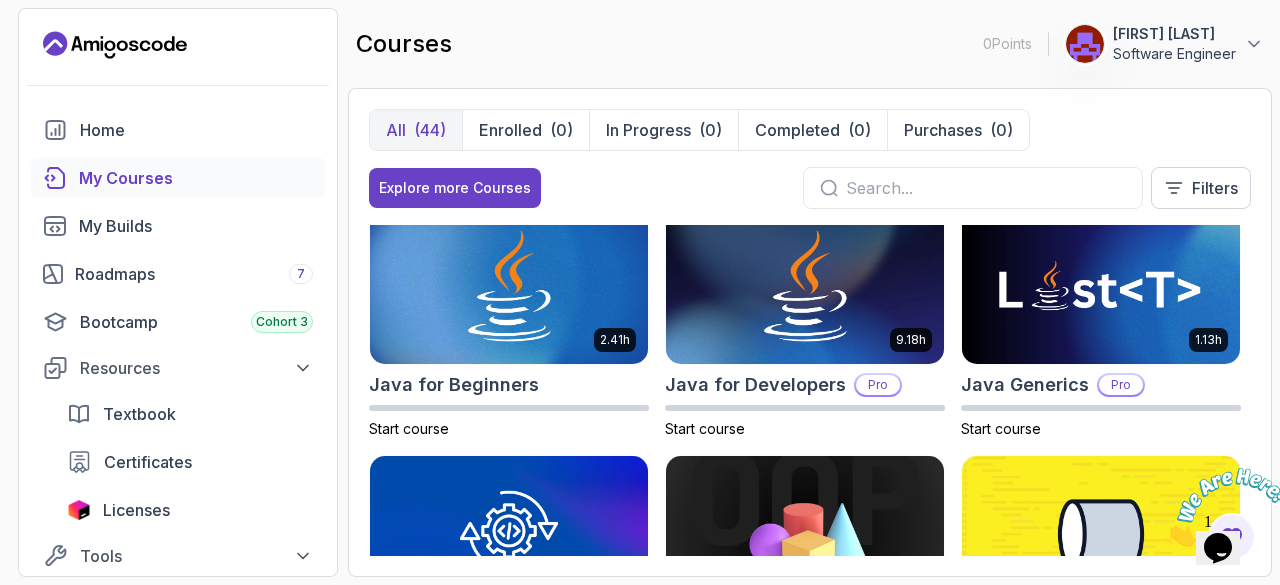 click at bounding box center [509, 287] 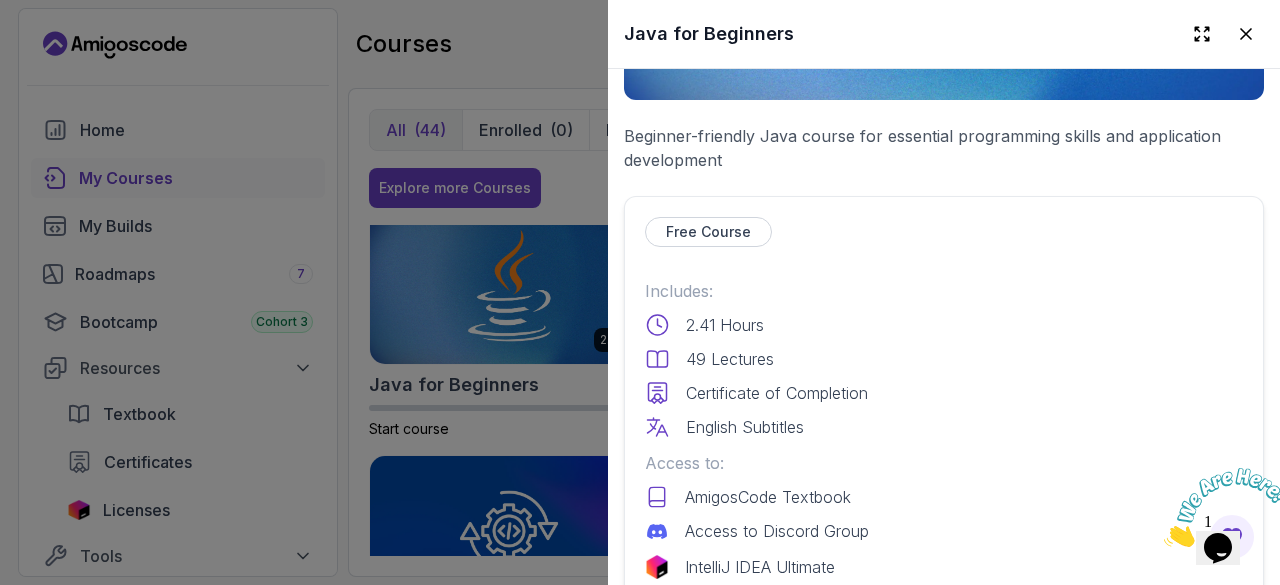 scroll, scrollTop: 346, scrollLeft: 0, axis: vertical 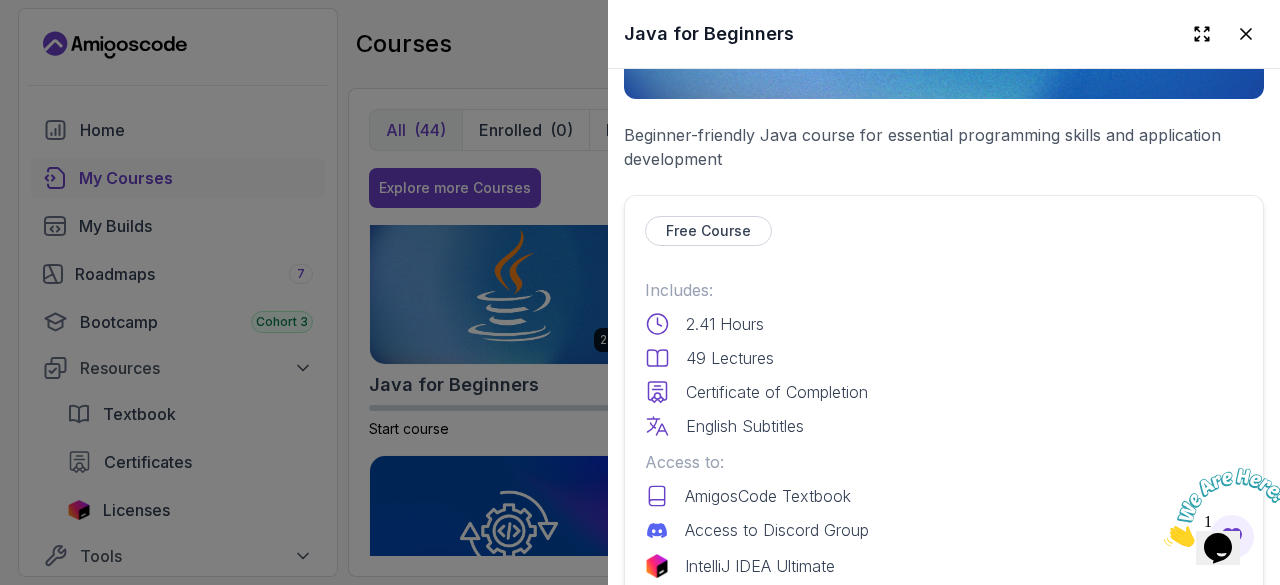 click on "Free Course" at bounding box center [708, 231] 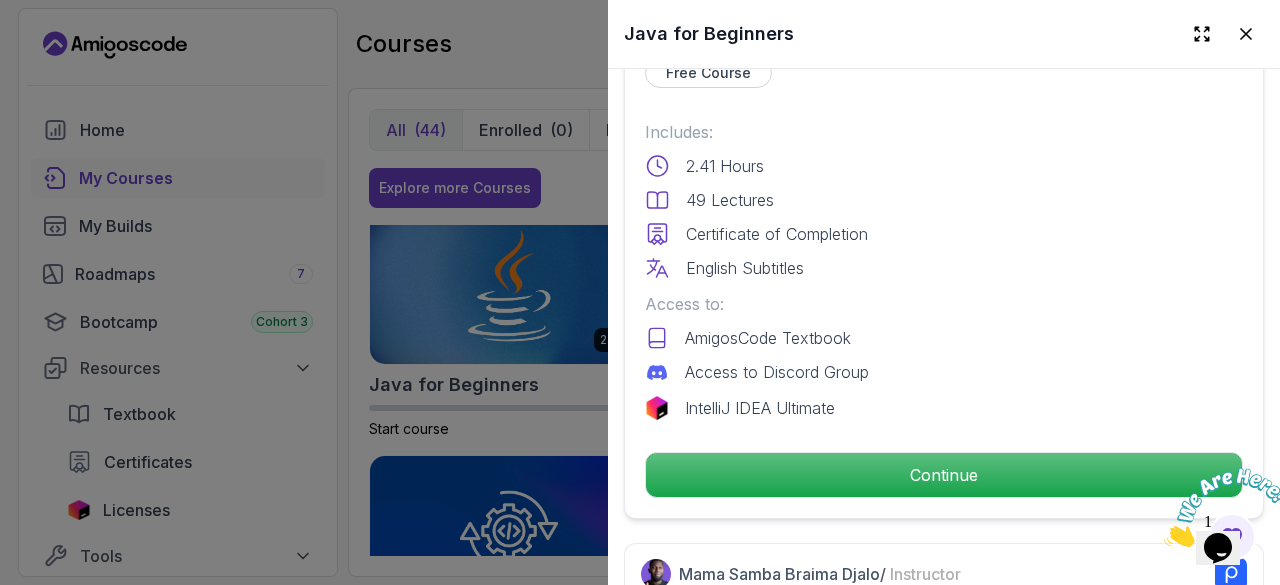 scroll, scrollTop: 512, scrollLeft: 0, axis: vertical 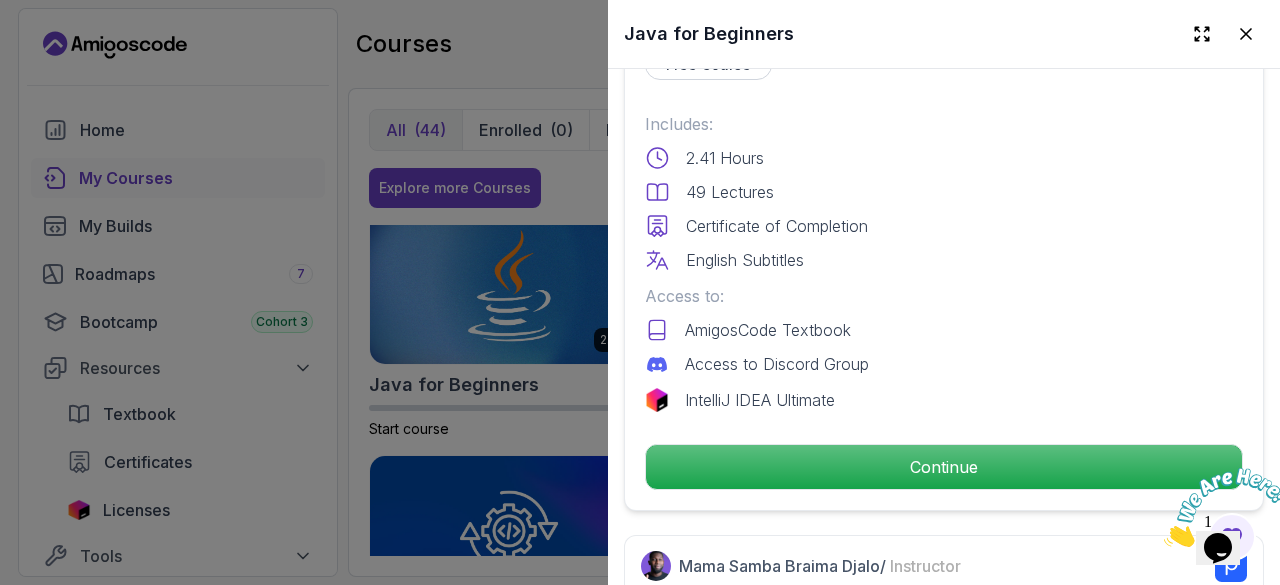 click on "Continue" at bounding box center (944, 467) 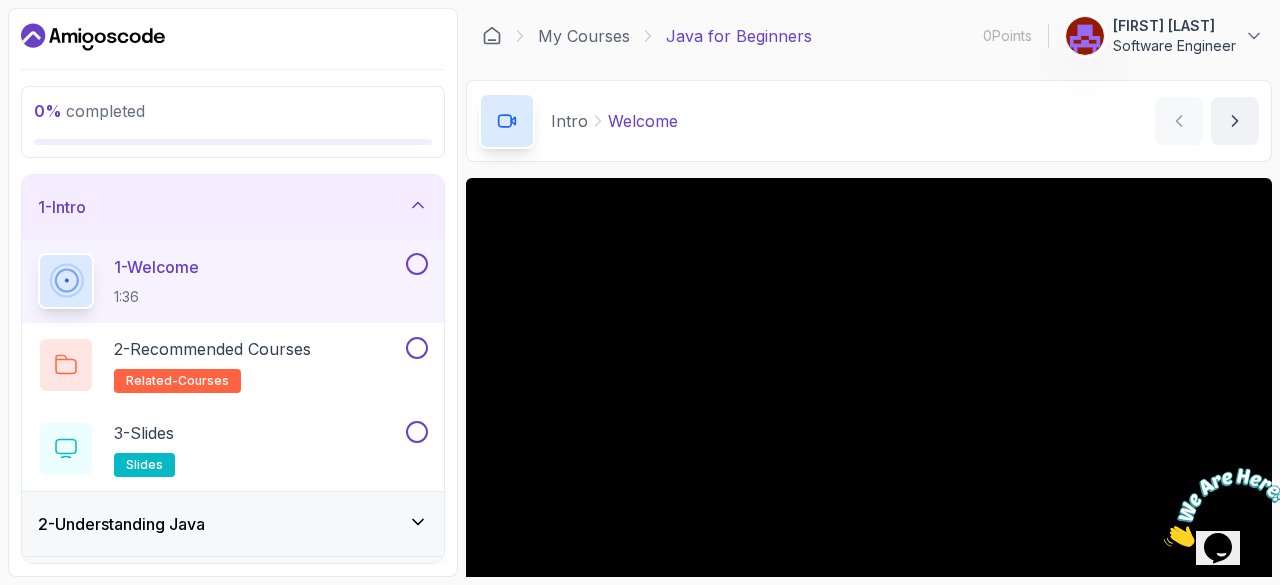 scroll, scrollTop: 192, scrollLeft: 0, axis: vertical 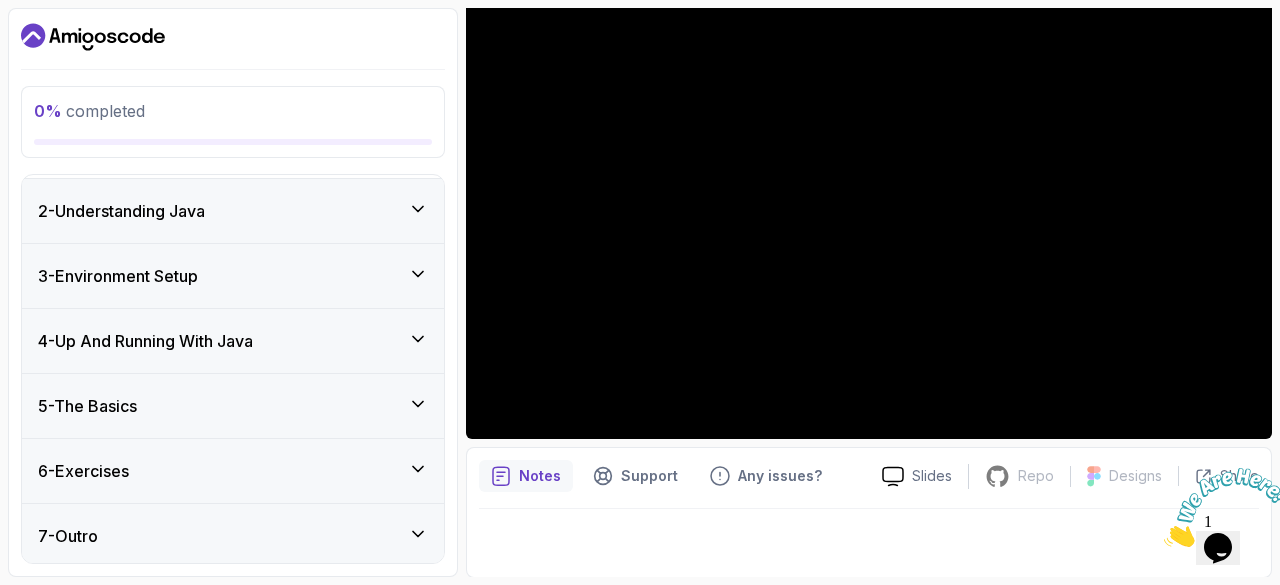 click on "6  -  Exercises" at bounding box center (233, 471) 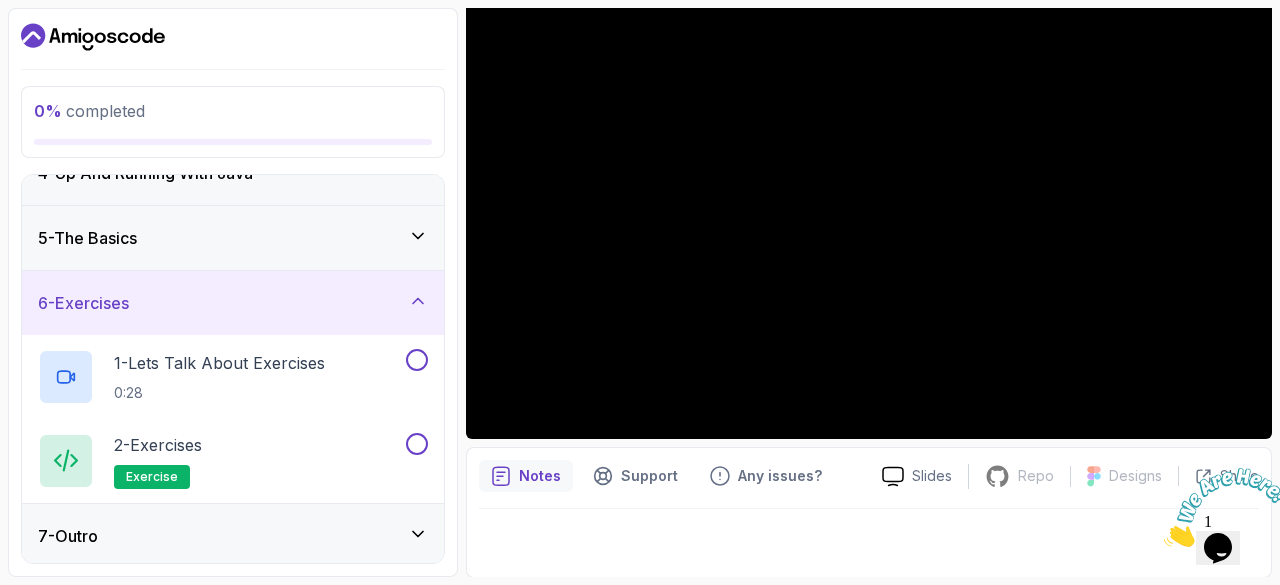 scroll, scrollTop: 0, scrollLeft: 0, axis: both 